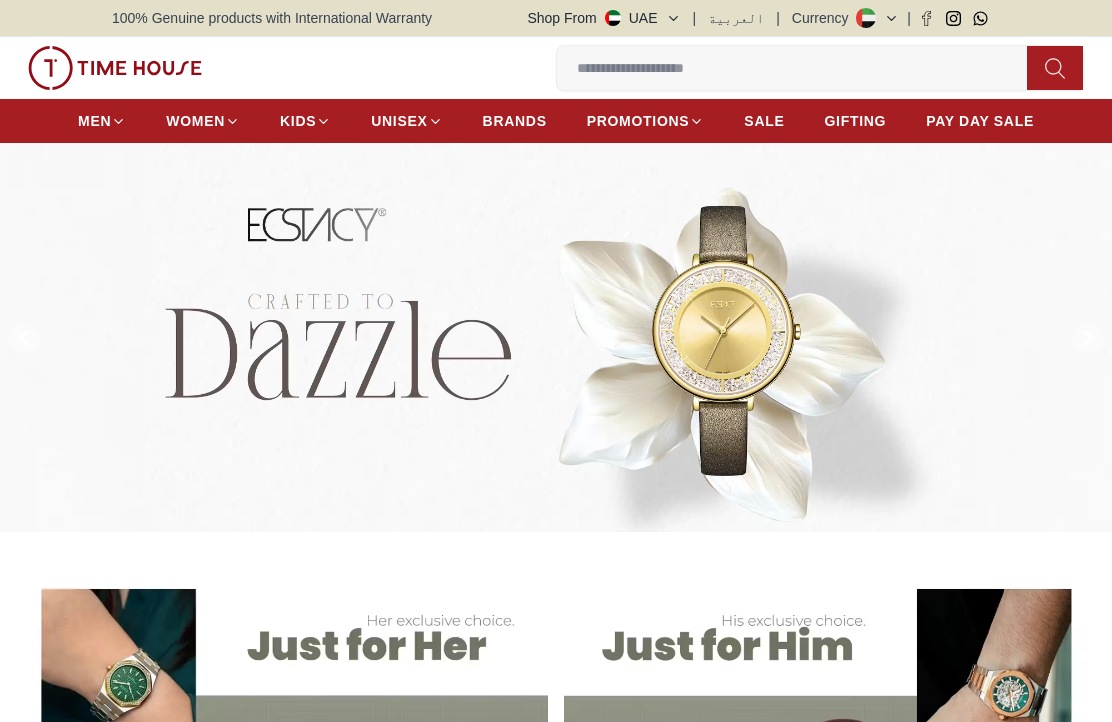 scroll, scrollTop: 0, scrollLeft: 0, axis: both 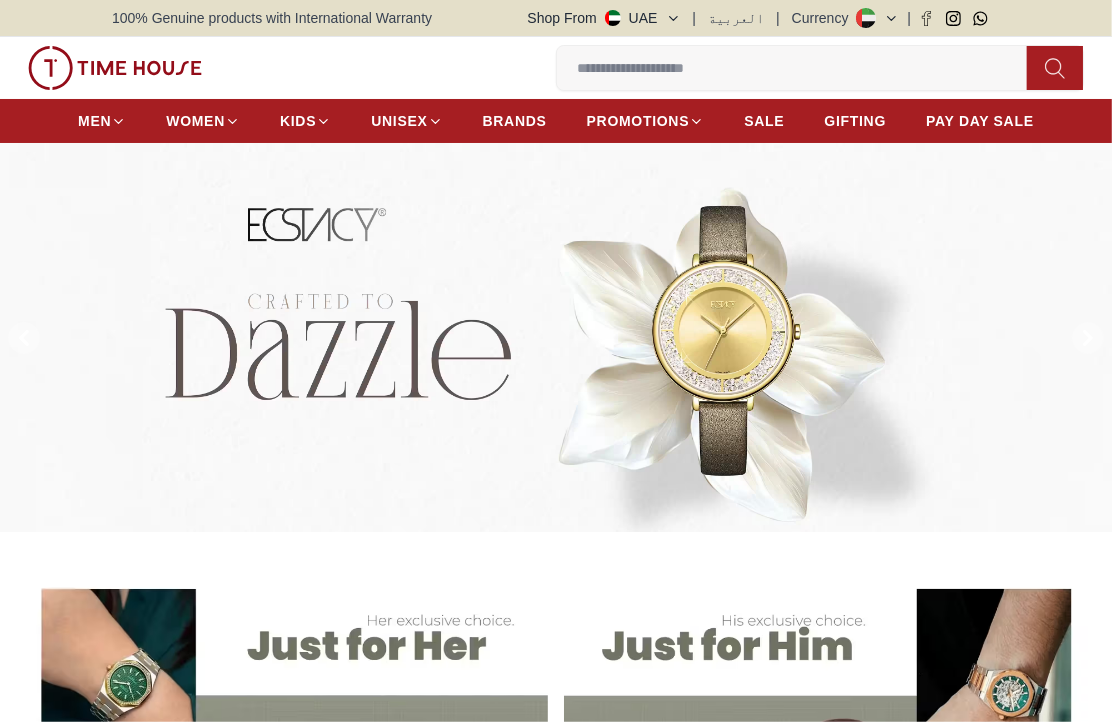 click 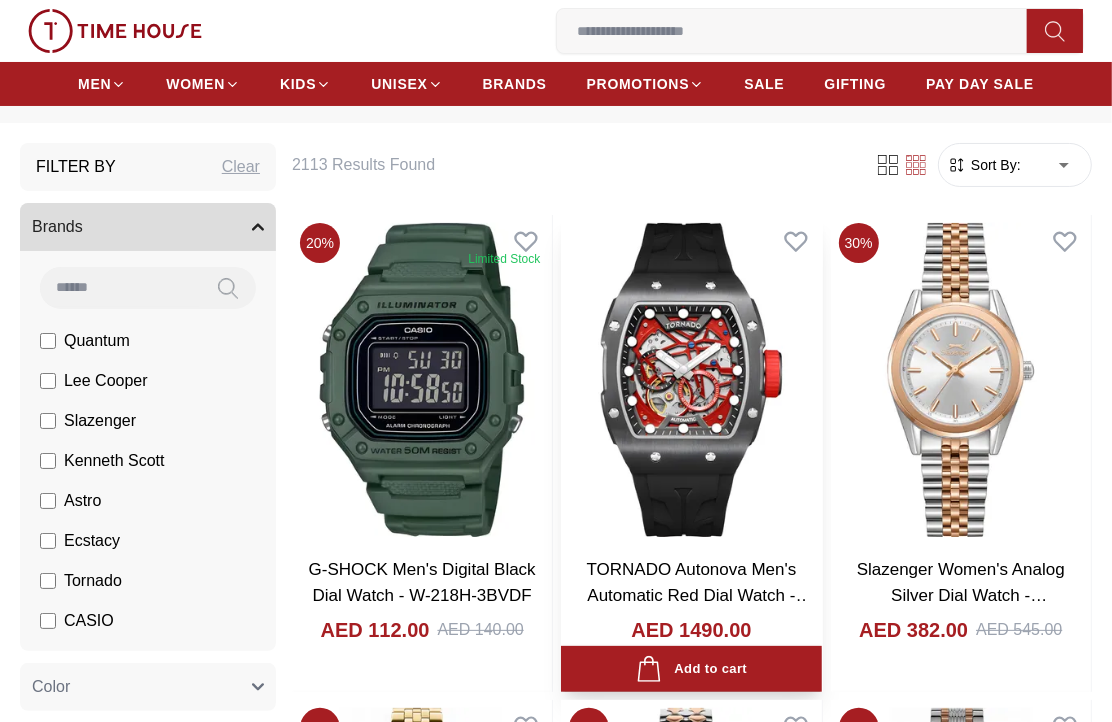 scroll, scrollTop: 111, scrollLeft: 0, axis: vertical 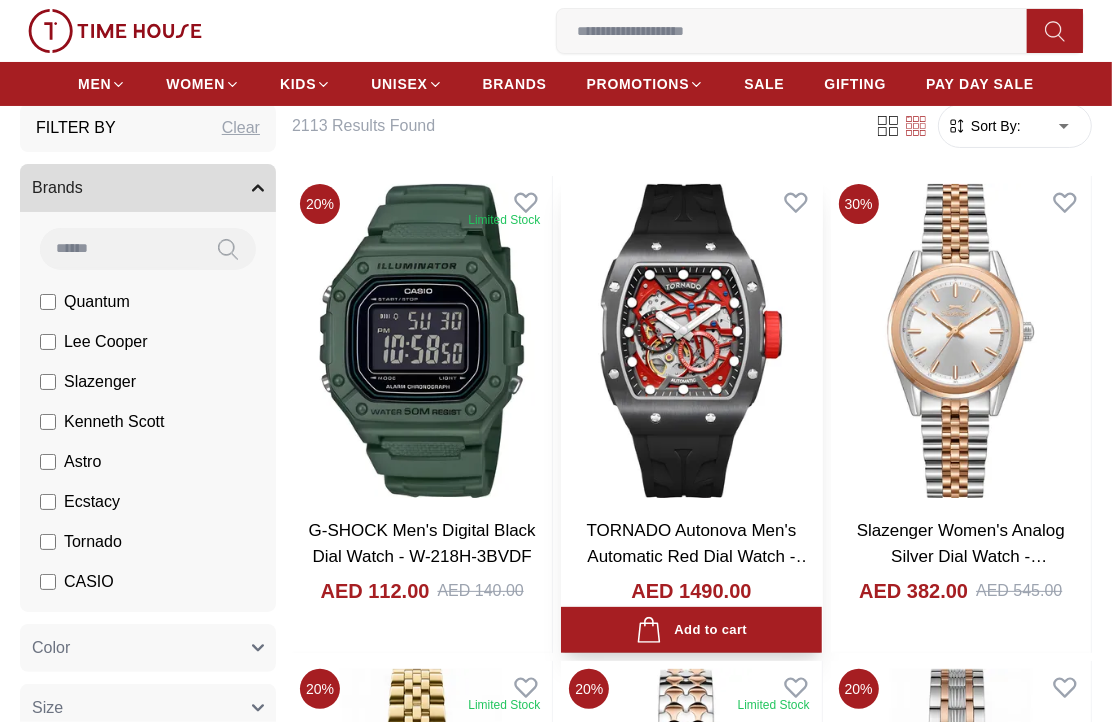 click at bounding box center (691, 341) 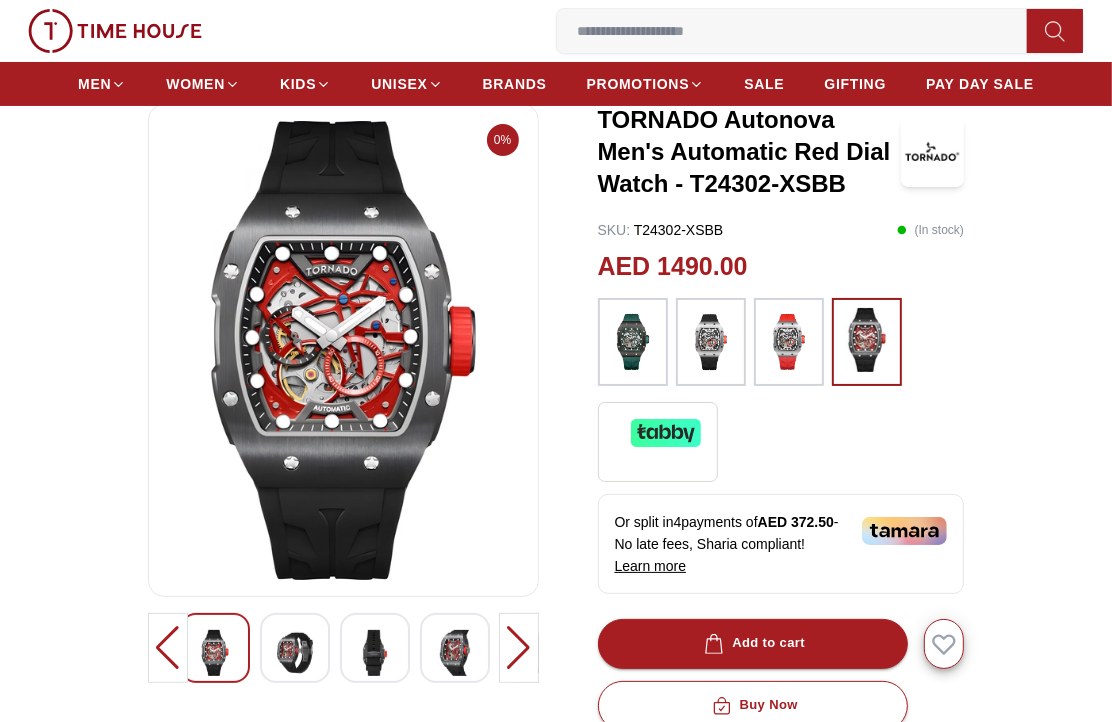 click at bounding box center (633, 342) 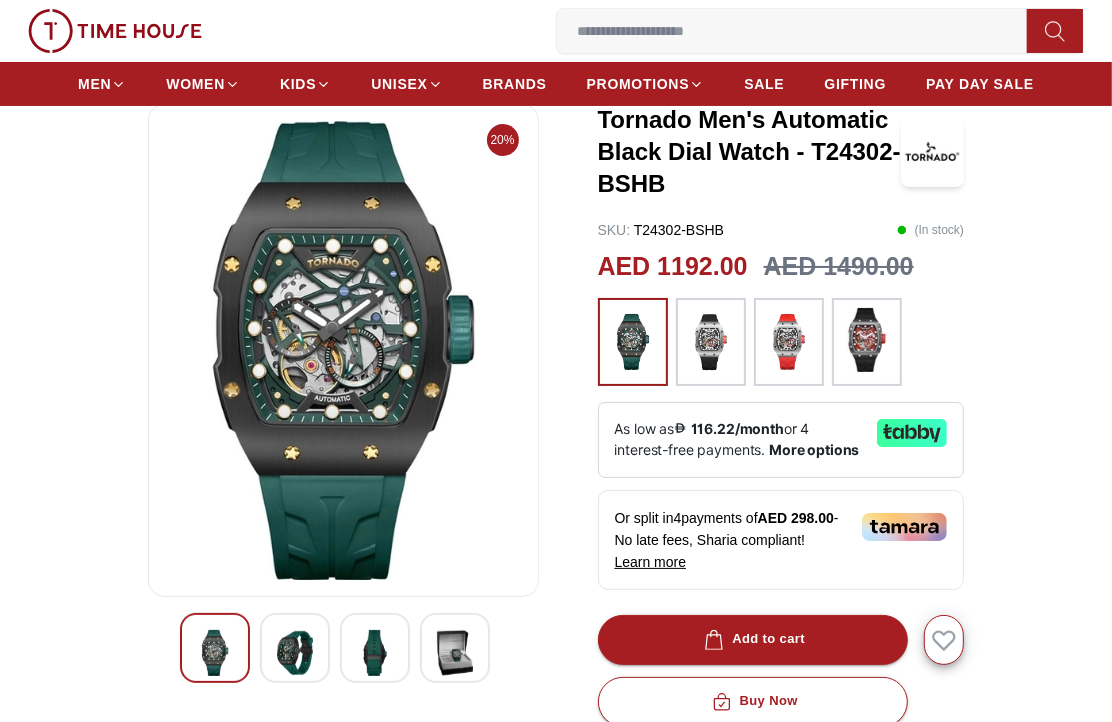 click at bounding box center [1055, 31] 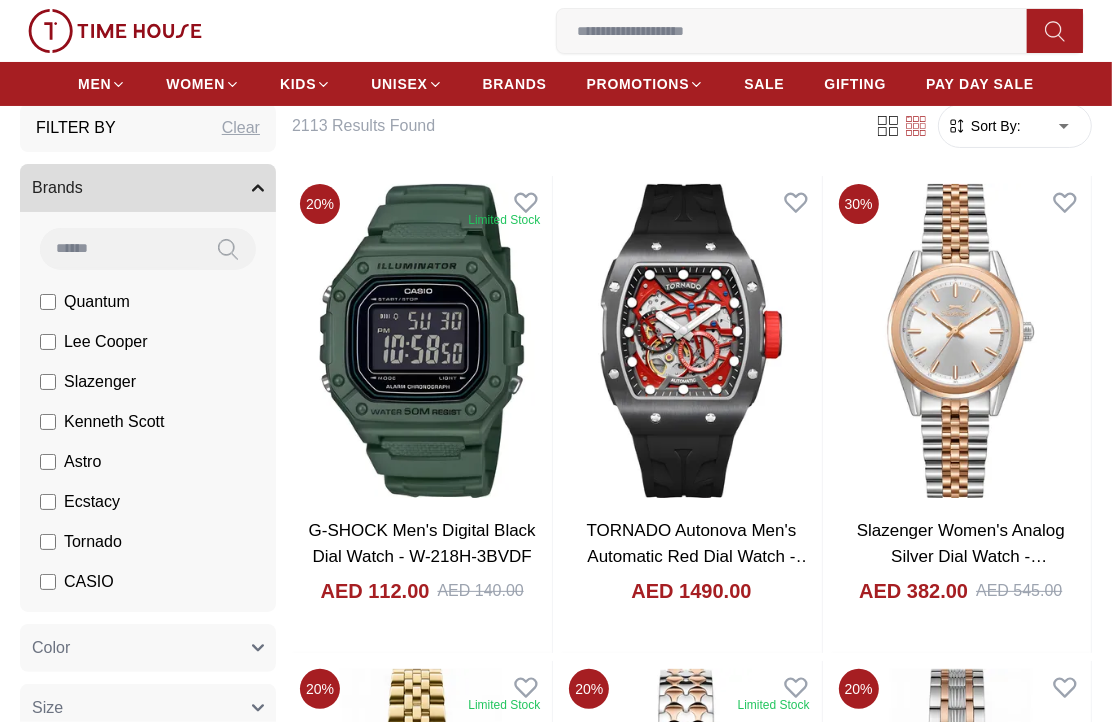 click at bounding box center [800, 31] 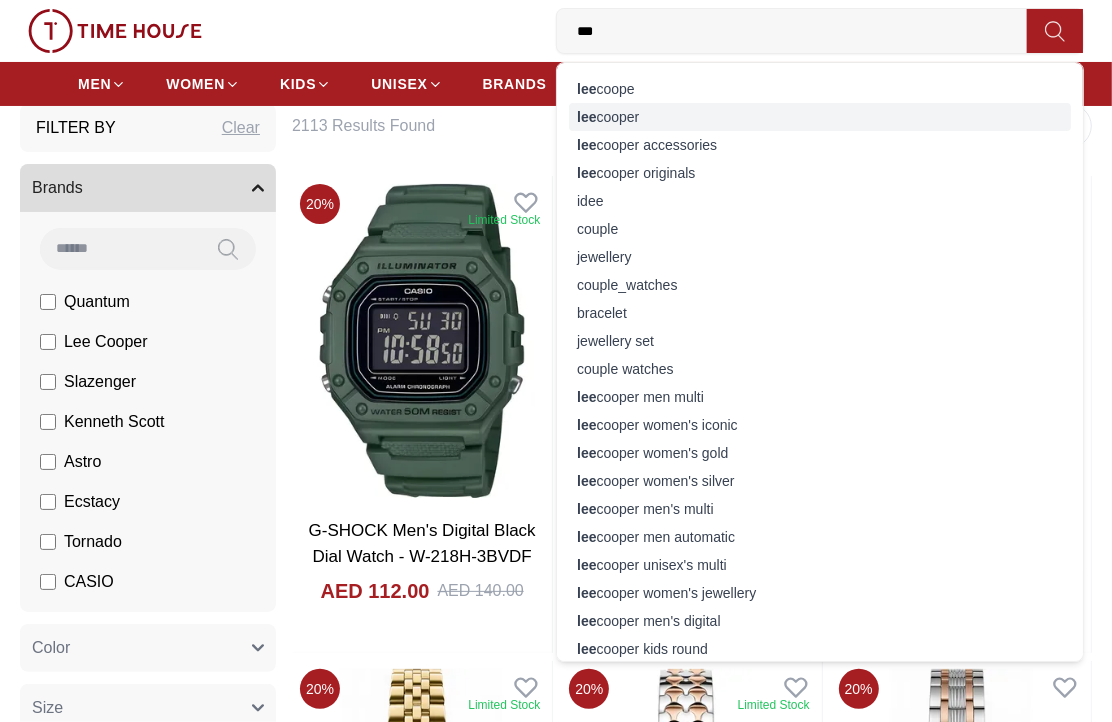type on "***" 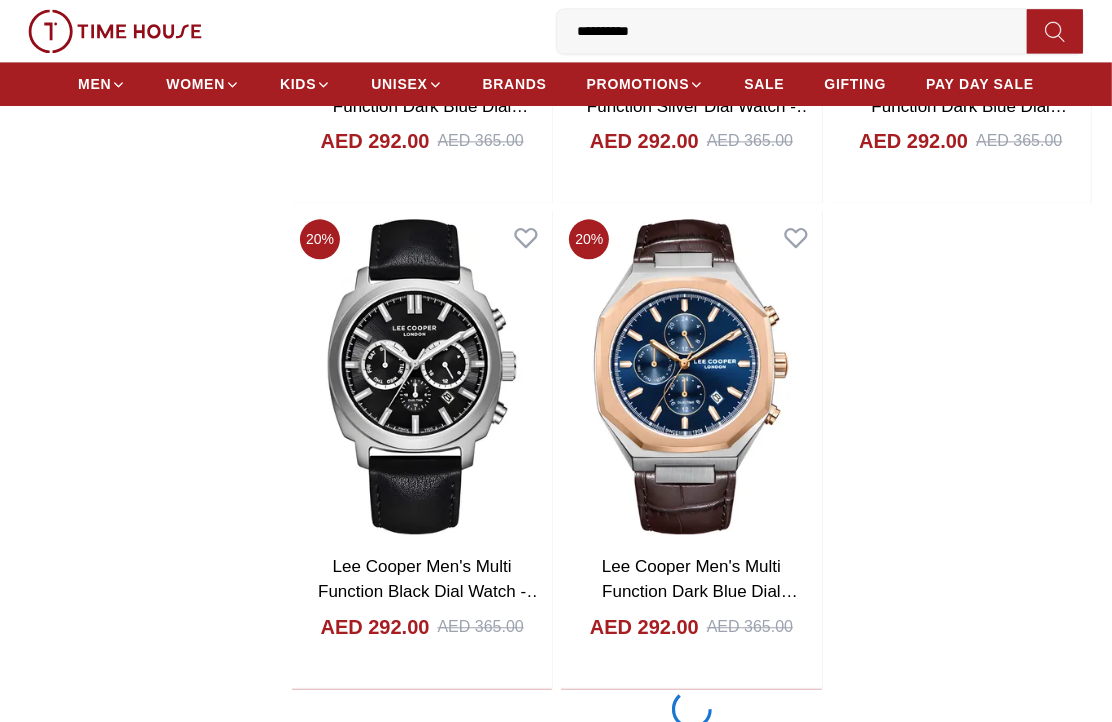 scroll, scrollTop: 2973, scrollLeft: 0, axis: vertical 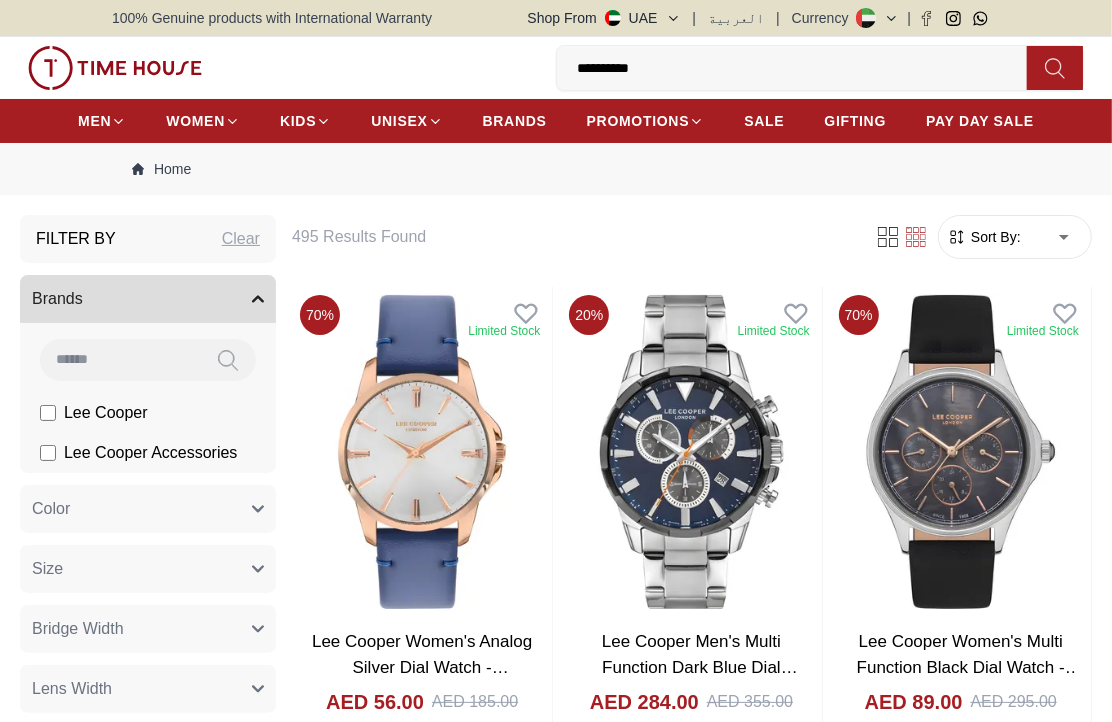 click on "**********" at bounding box center [800, 68] 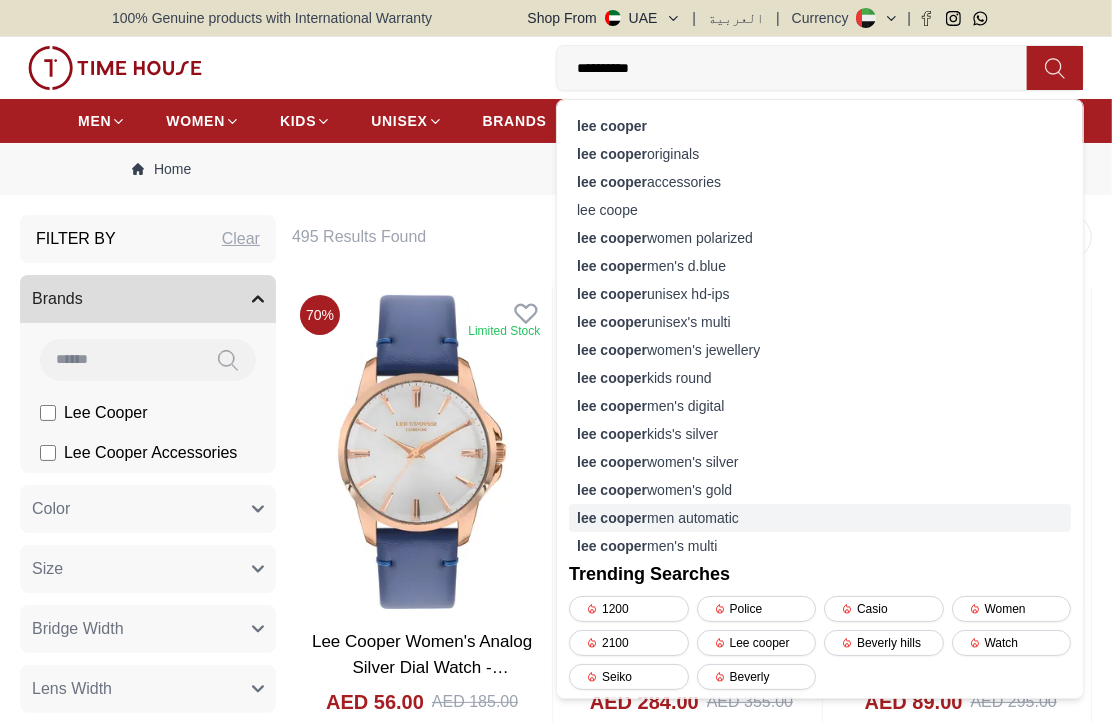 click on "lee cooper  men automatic" at bounding box center [820, 518] 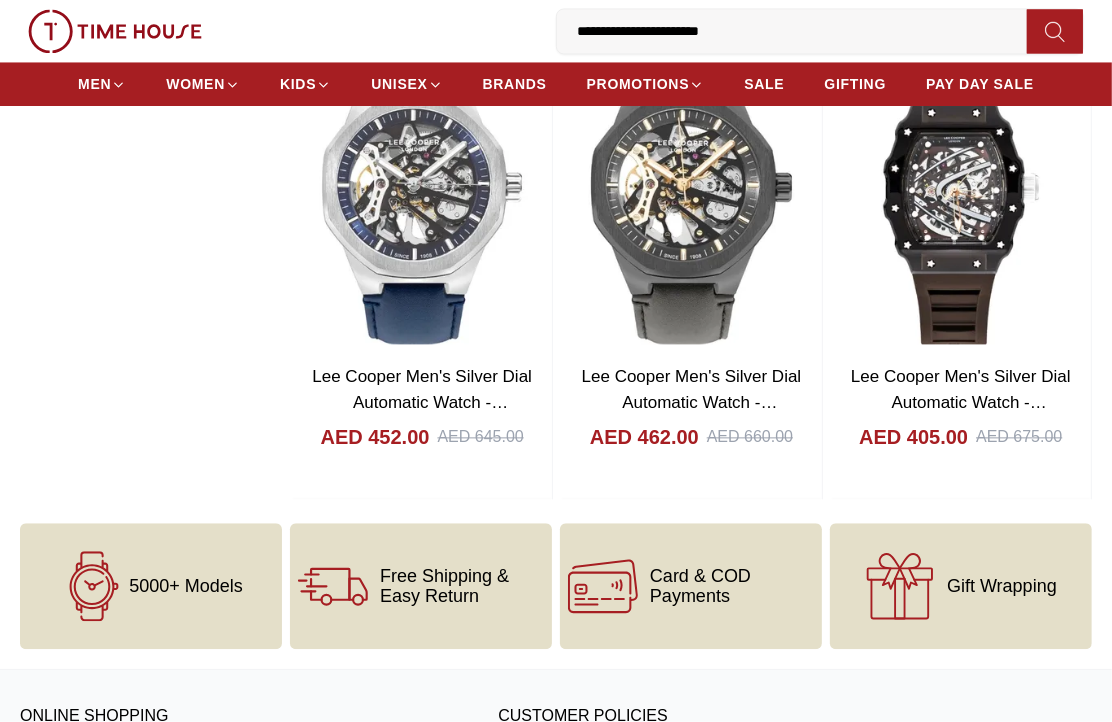 scroll, scrollTop: 2607, scrollLeft: 0, axis: vertical 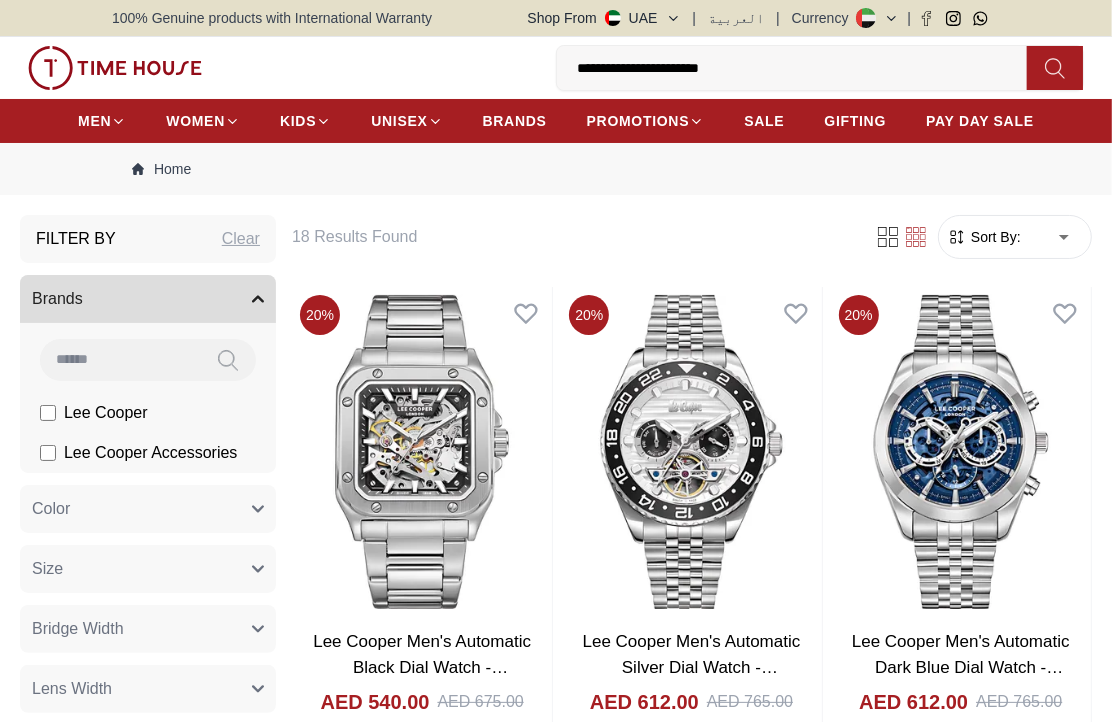 click on "**********" at bounding box center (800, 68) 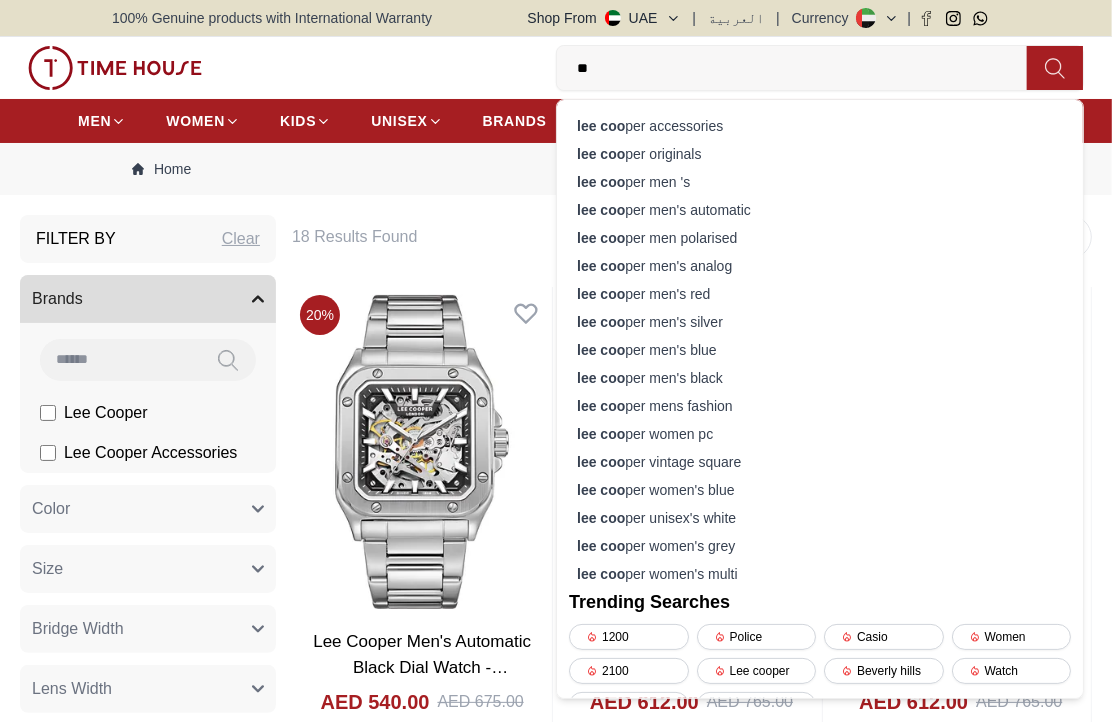 type on "*" 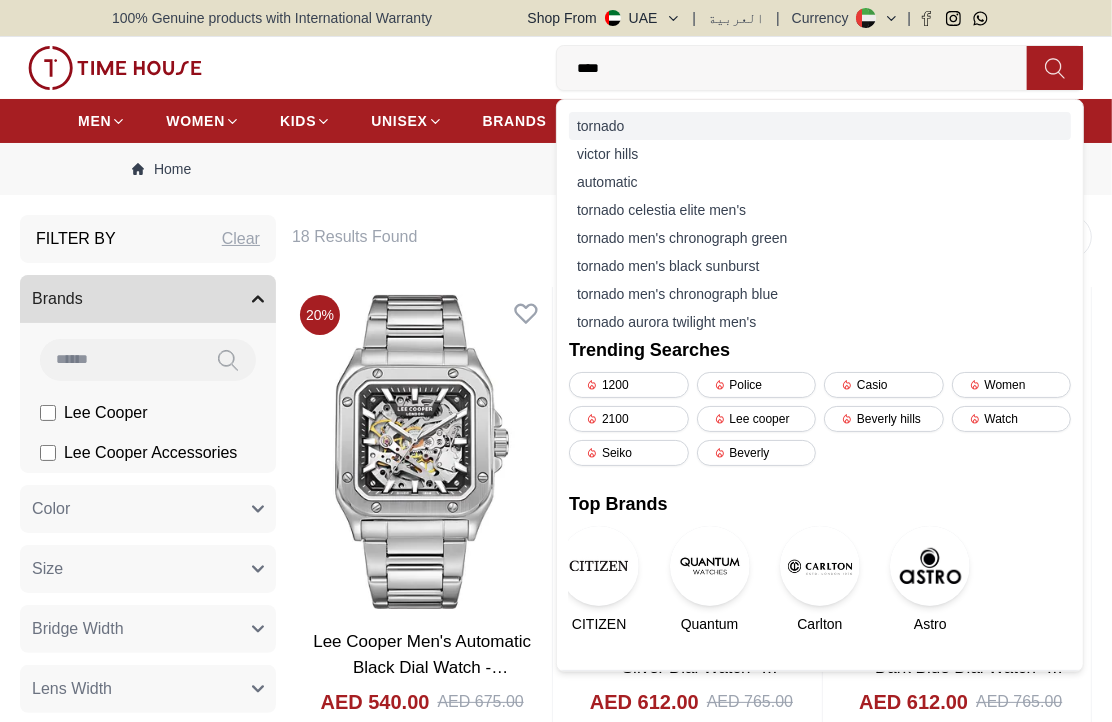 type on "****" 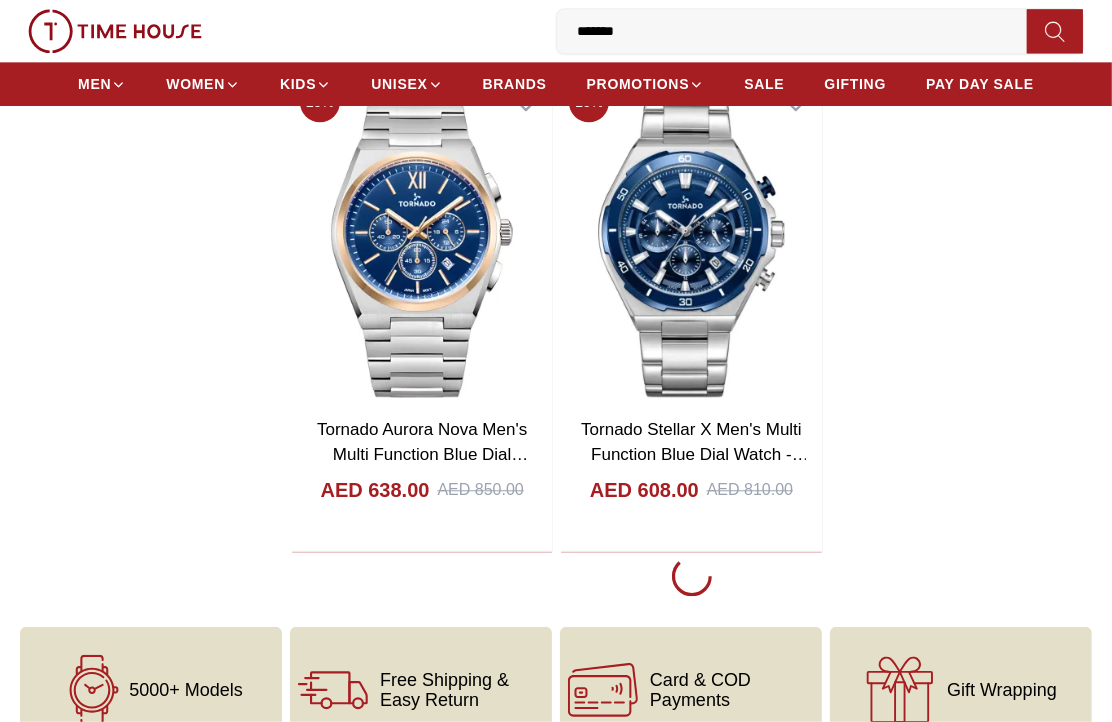 scroll, scrollTop: 3188, scrollLeft: 0, axis: vertical 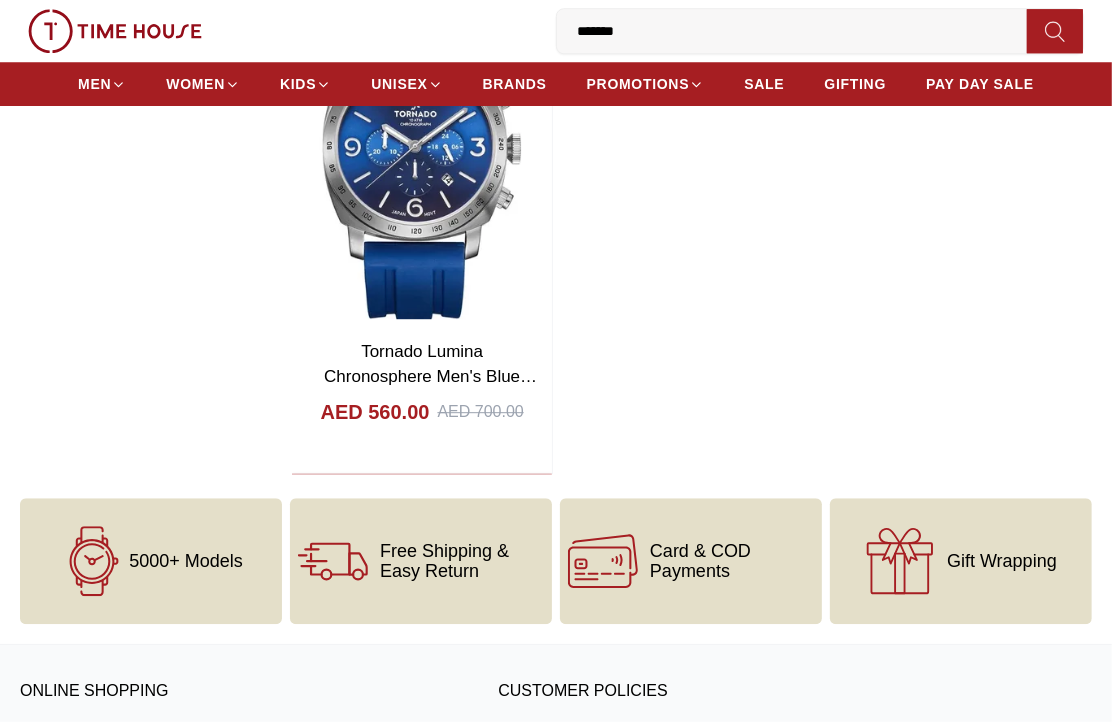click on "MEN WOMEN KIDS UNISEX BRANDS PROMOTIONS SALE GIFTING PAY DAY SALE" at bounding box center (556, 84) 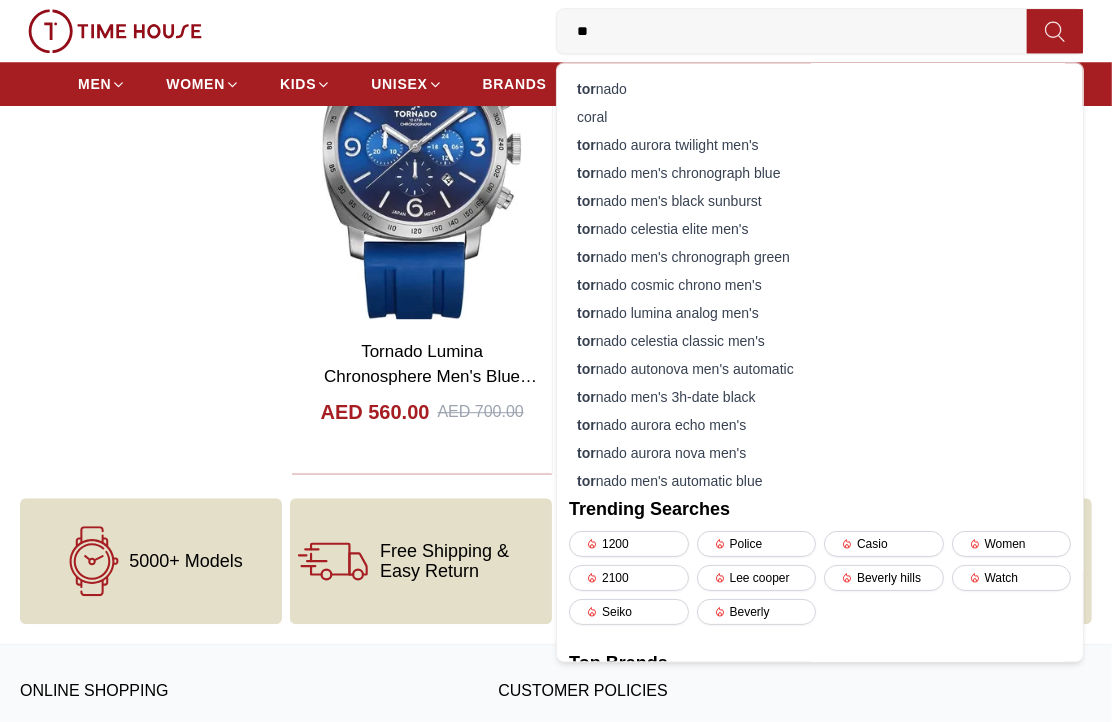 type on "*" 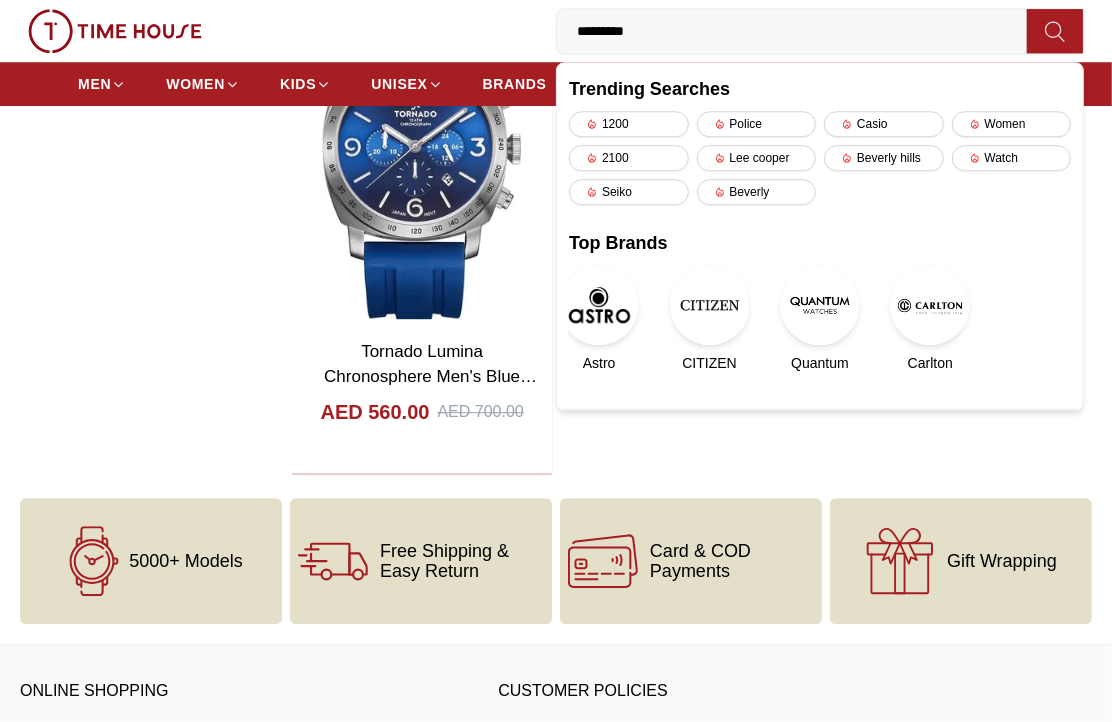 type on "**********" 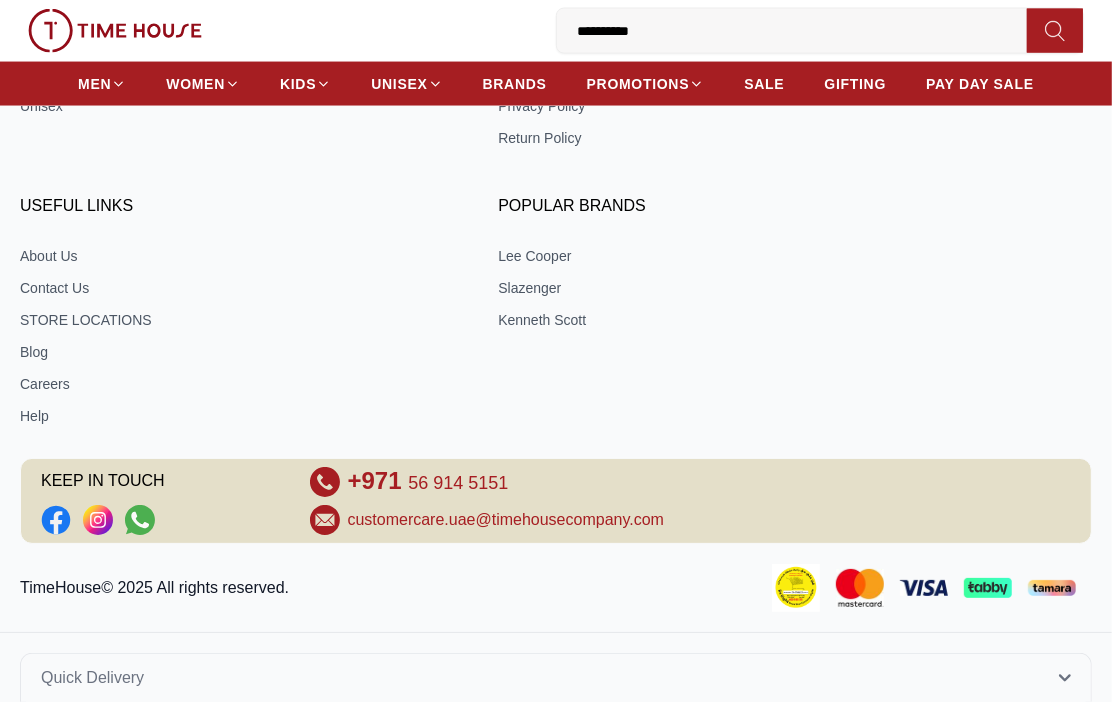 scroll, scrollTop: 0, scrollLeft: 0, axis: both 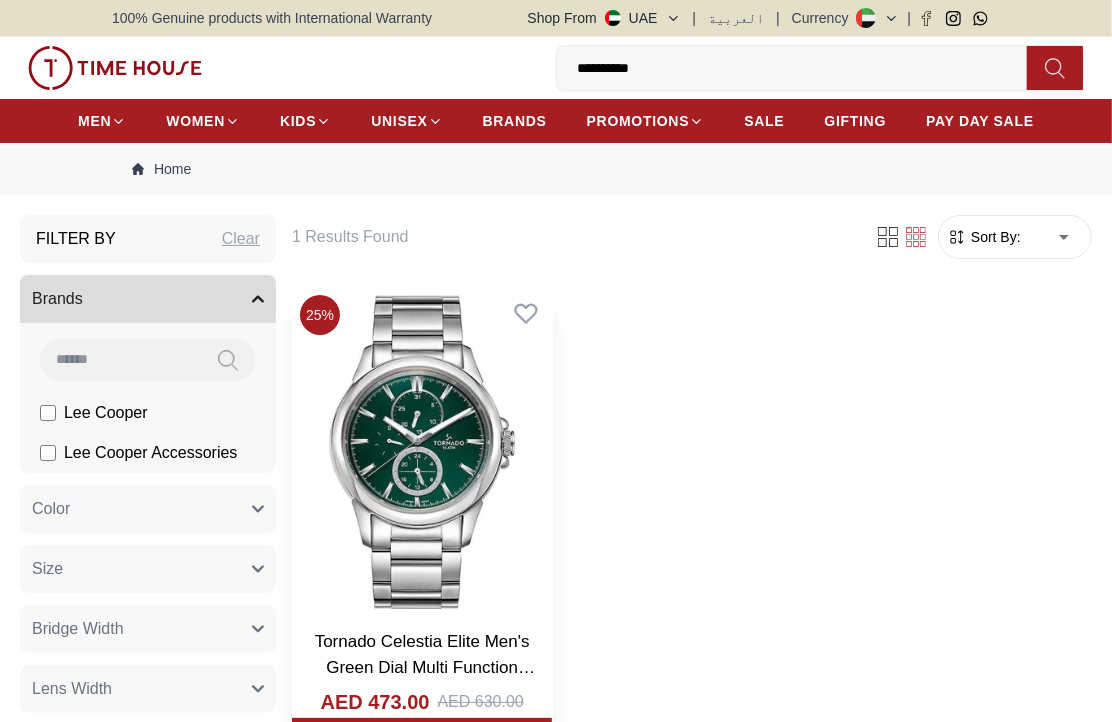 click at bounding box center [422, 452] 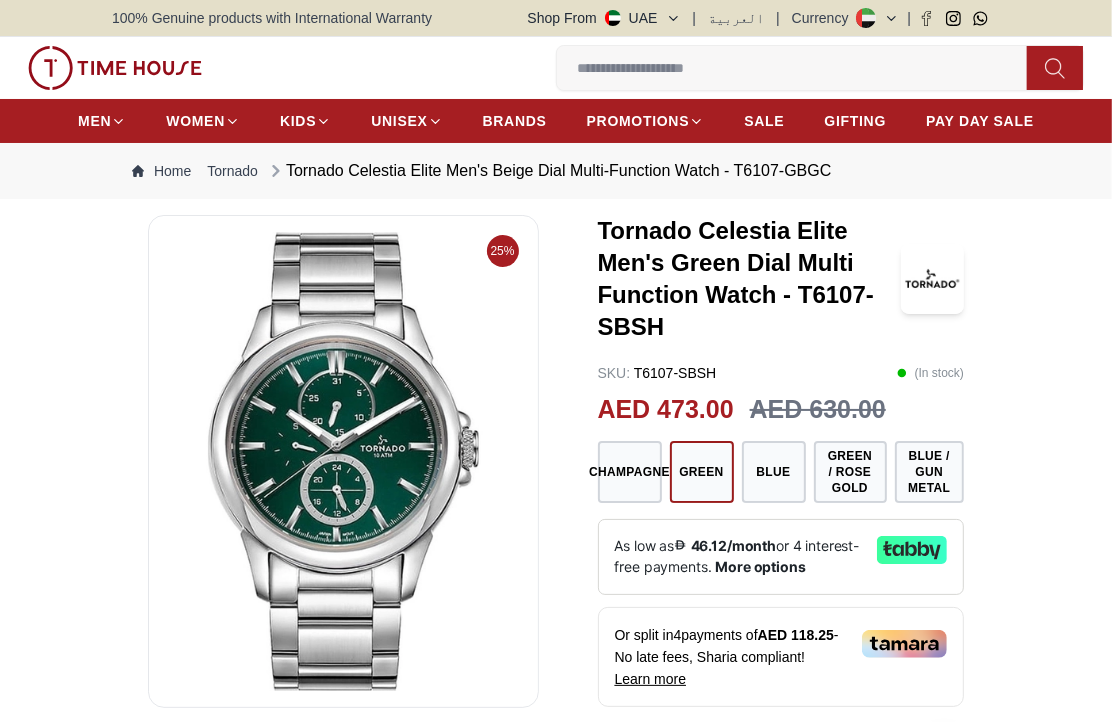click at bounding box center (343, 461) 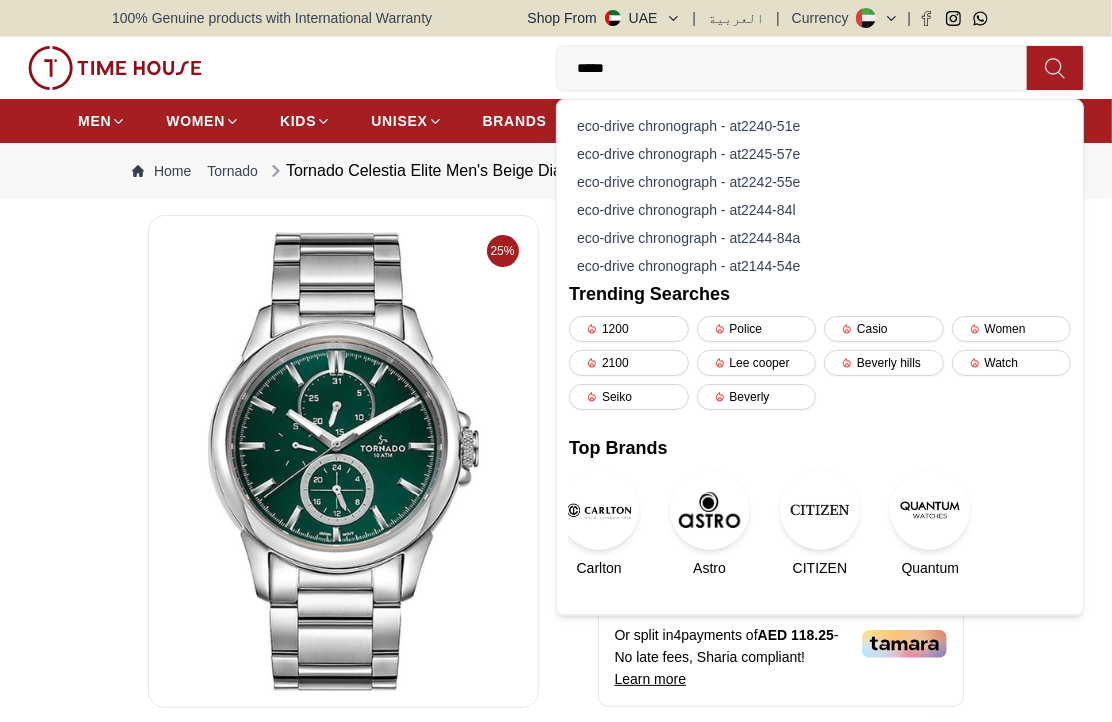 type on "******" 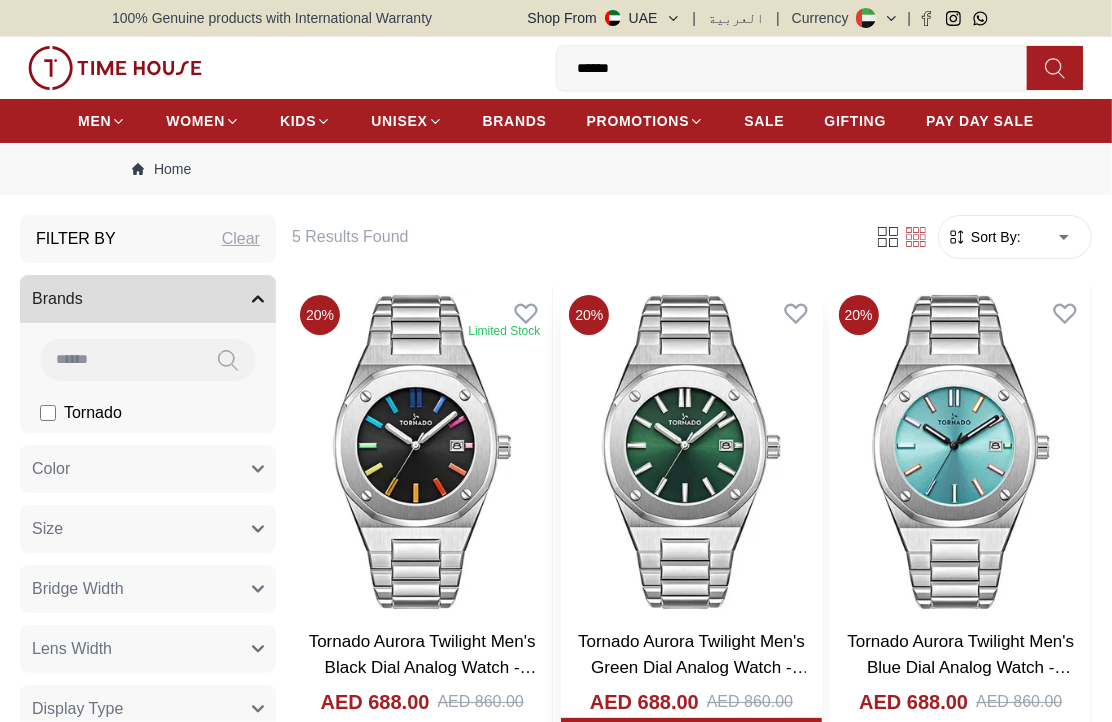 click at bounding box center [691, 452] 